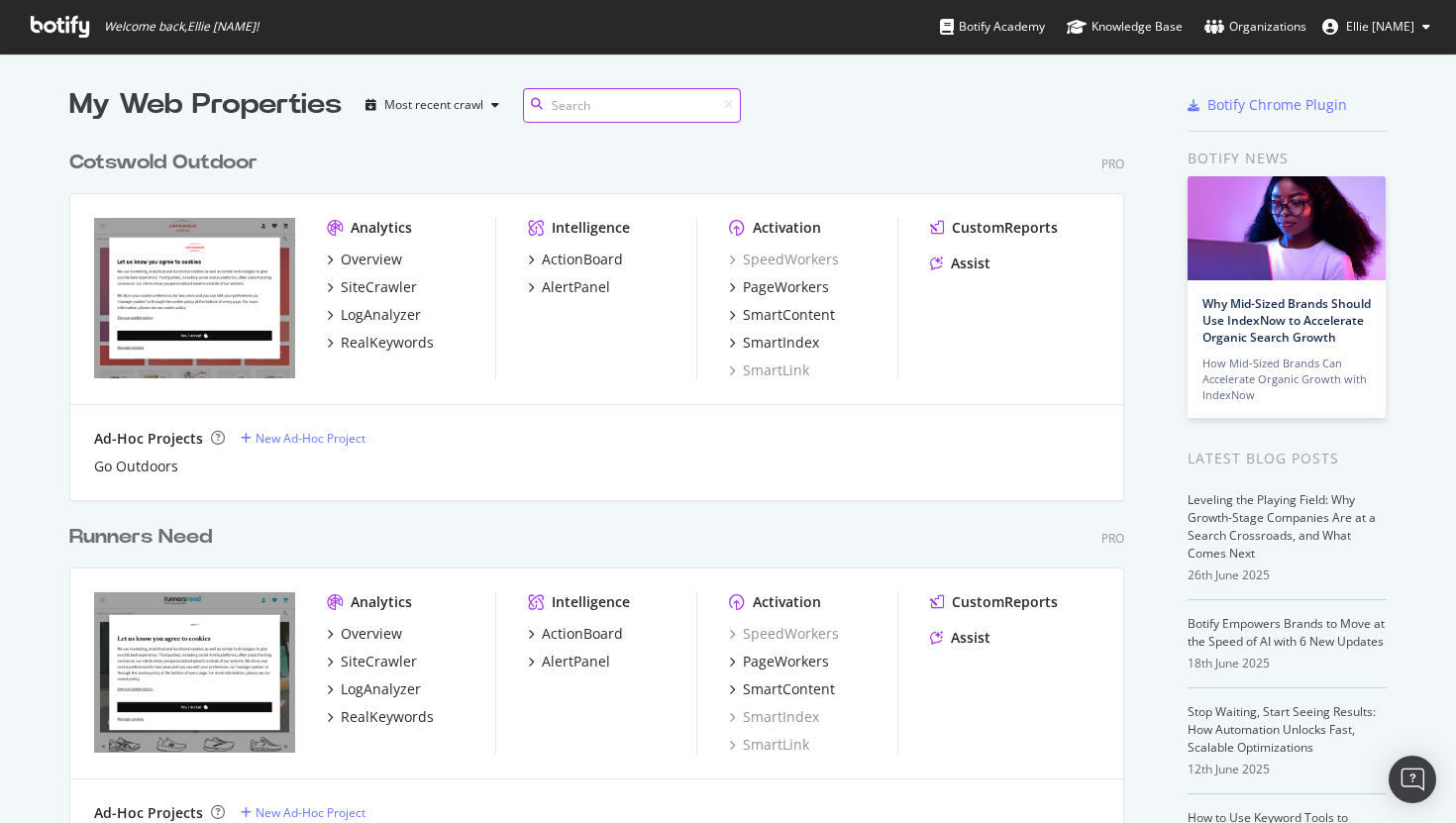 scroll, scrollTop: 0, scrollLeft: 0, axis: both 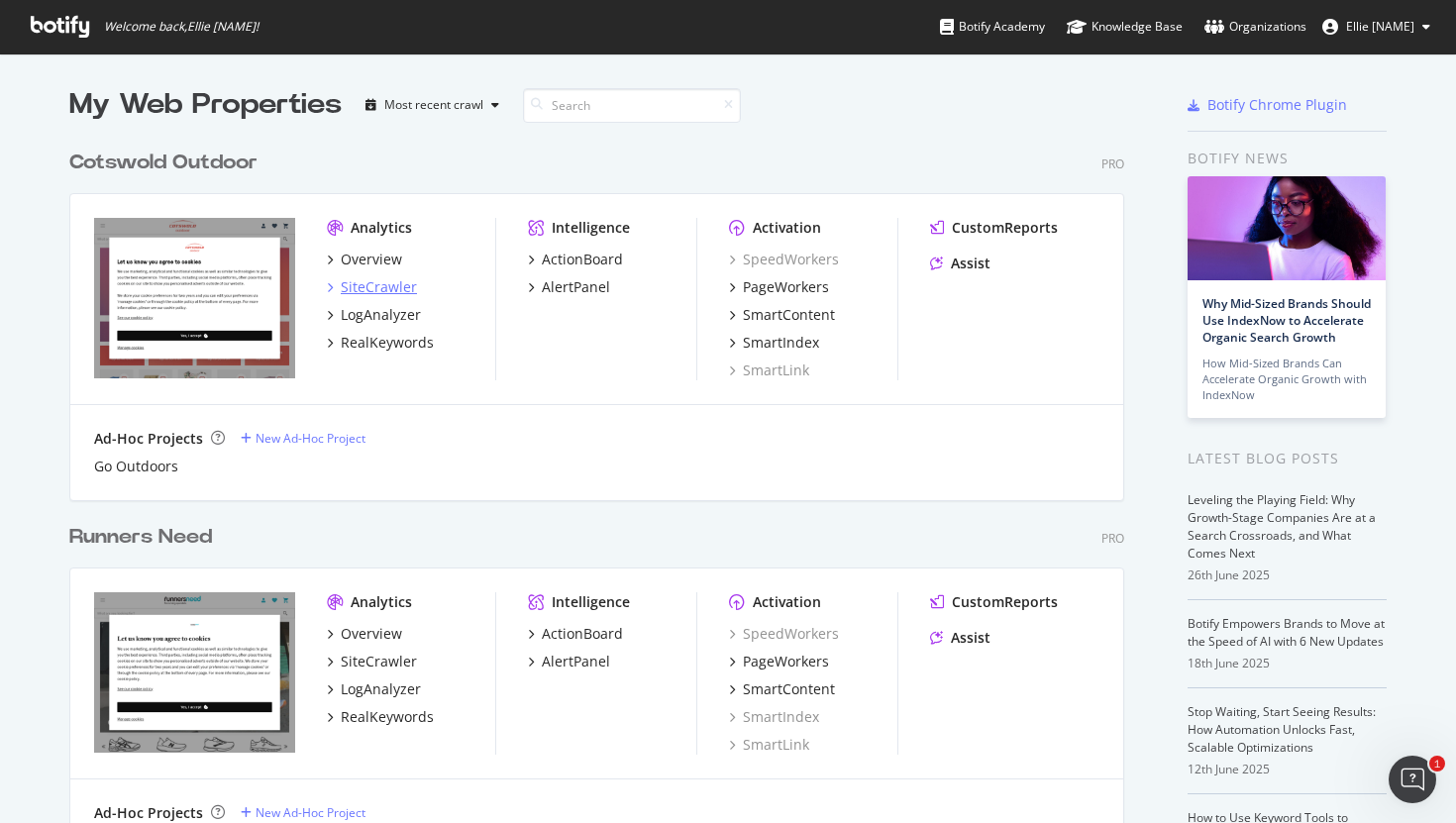 click on "SiteCrawler" at bounding box center [378, 287] 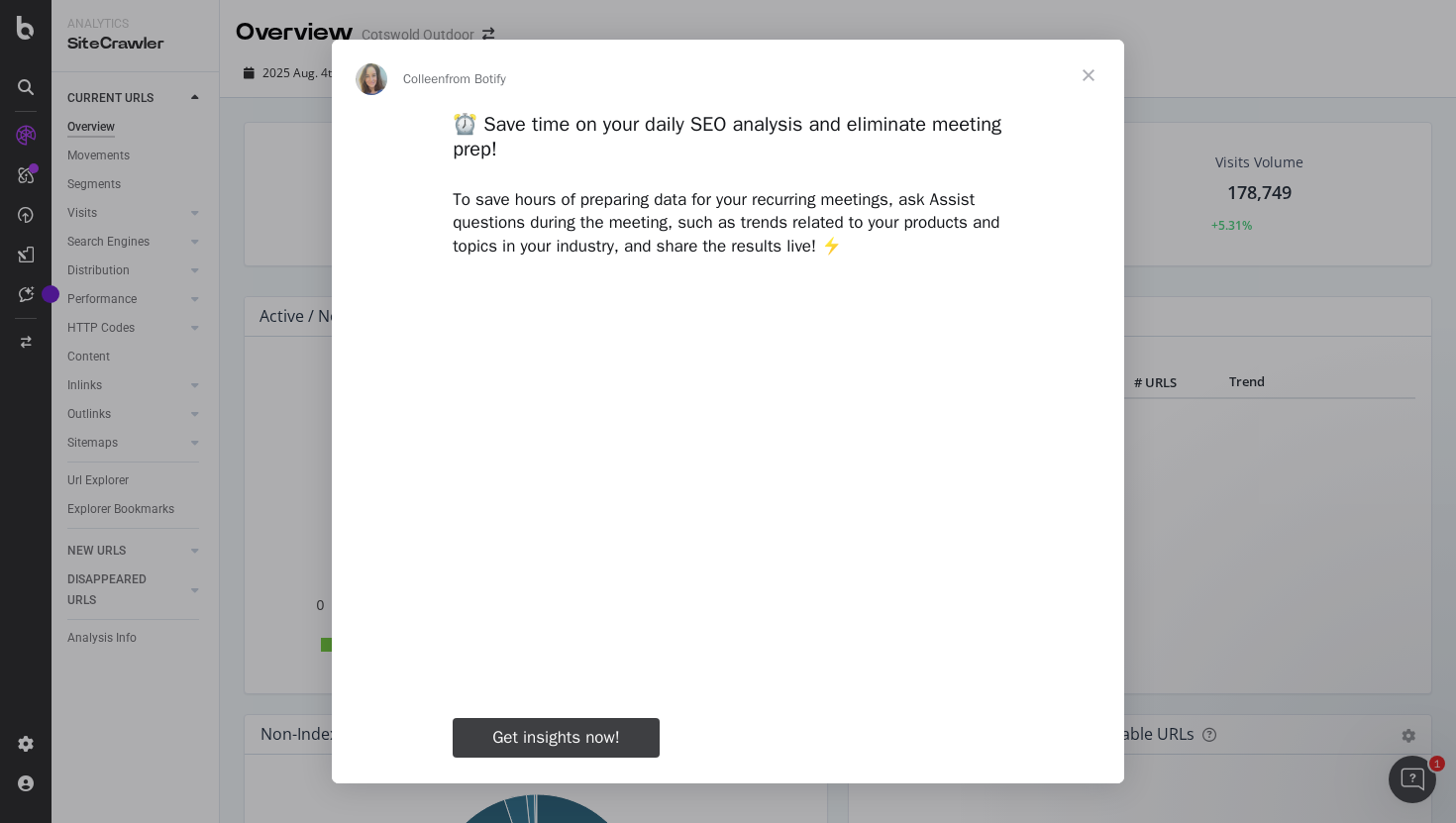 scroll, scrollTop: 0, scrollLeft: 0, axis: both 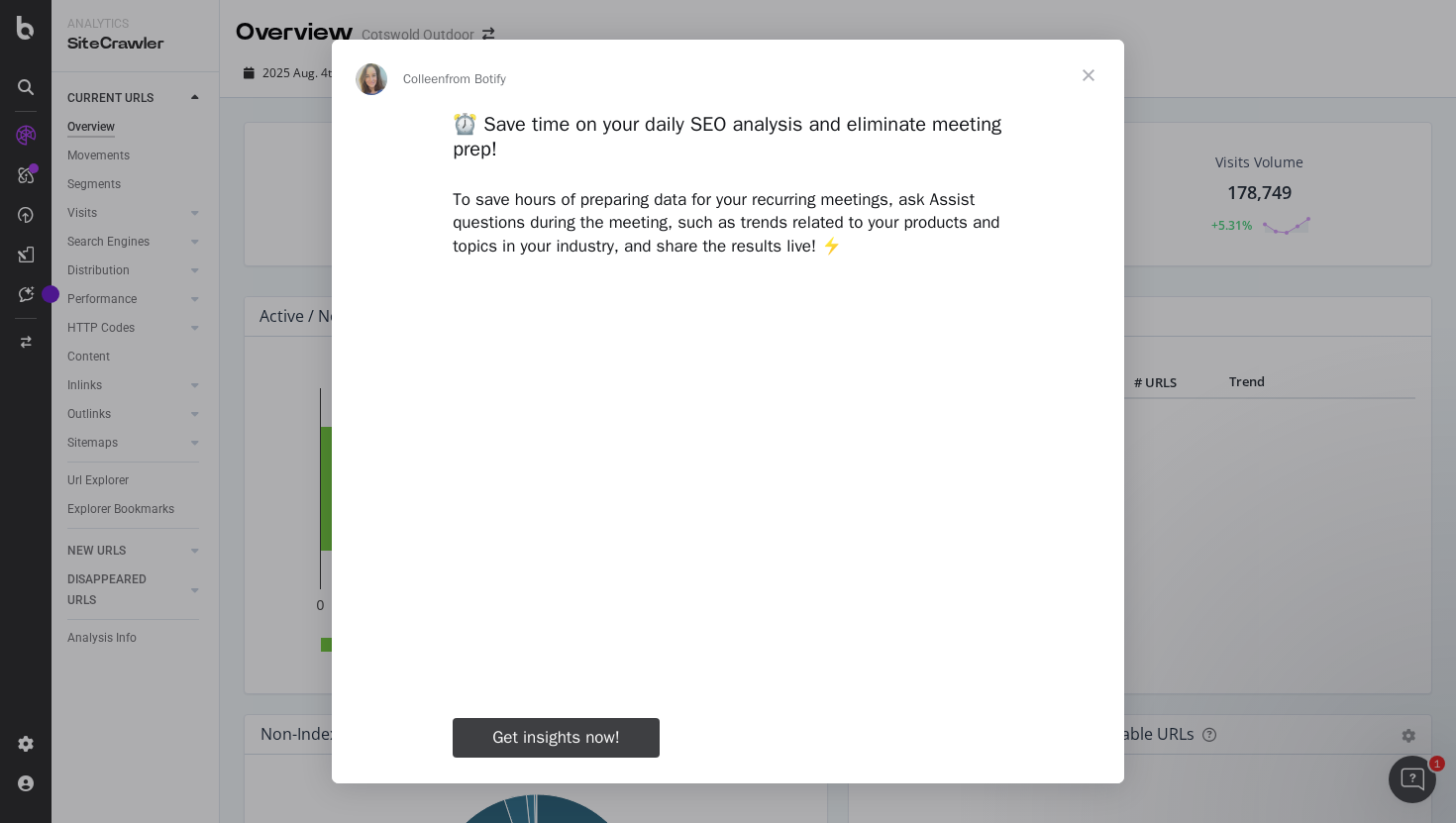 type on "50030" 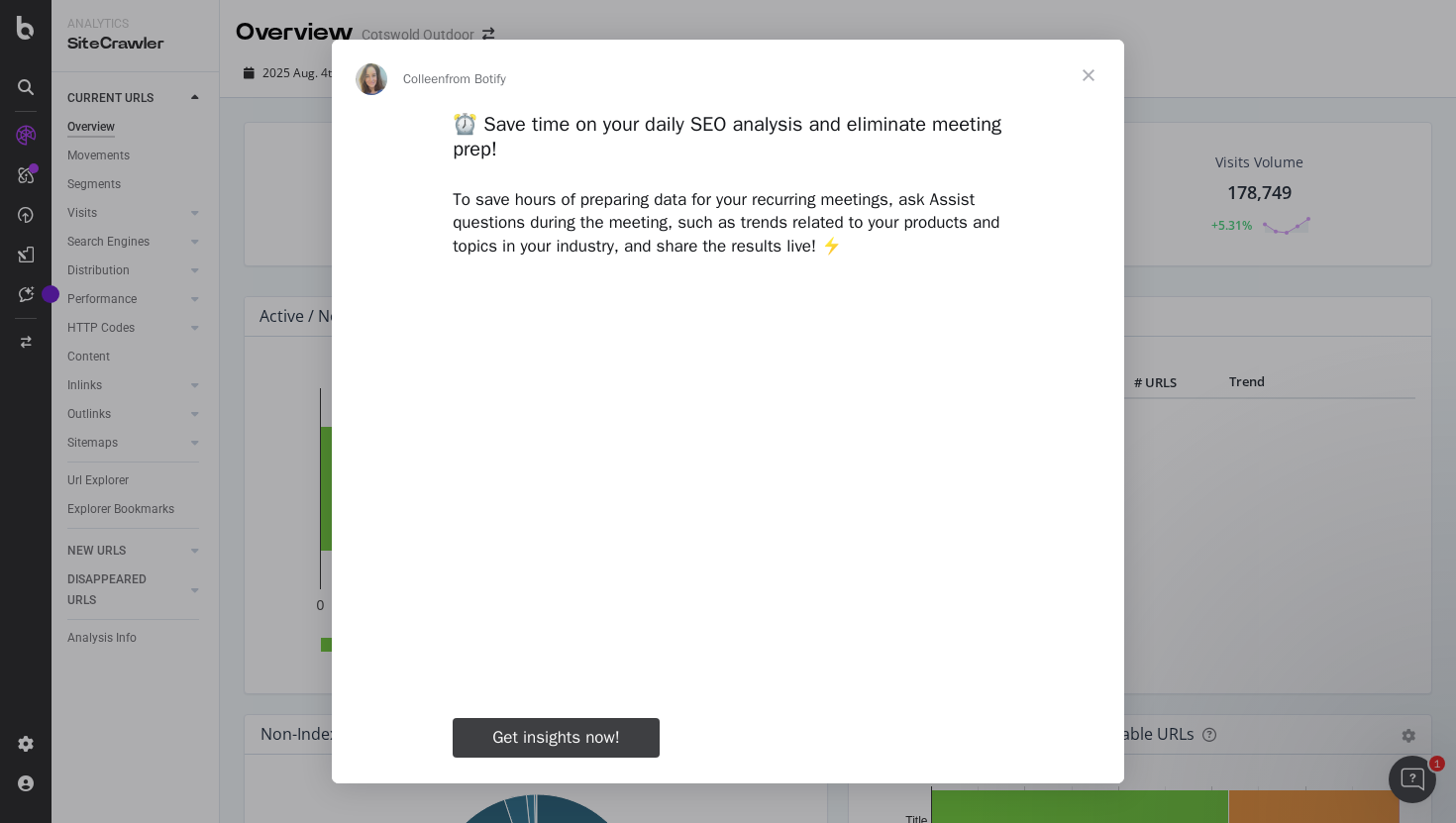 click at bounding box center (1089, 75) 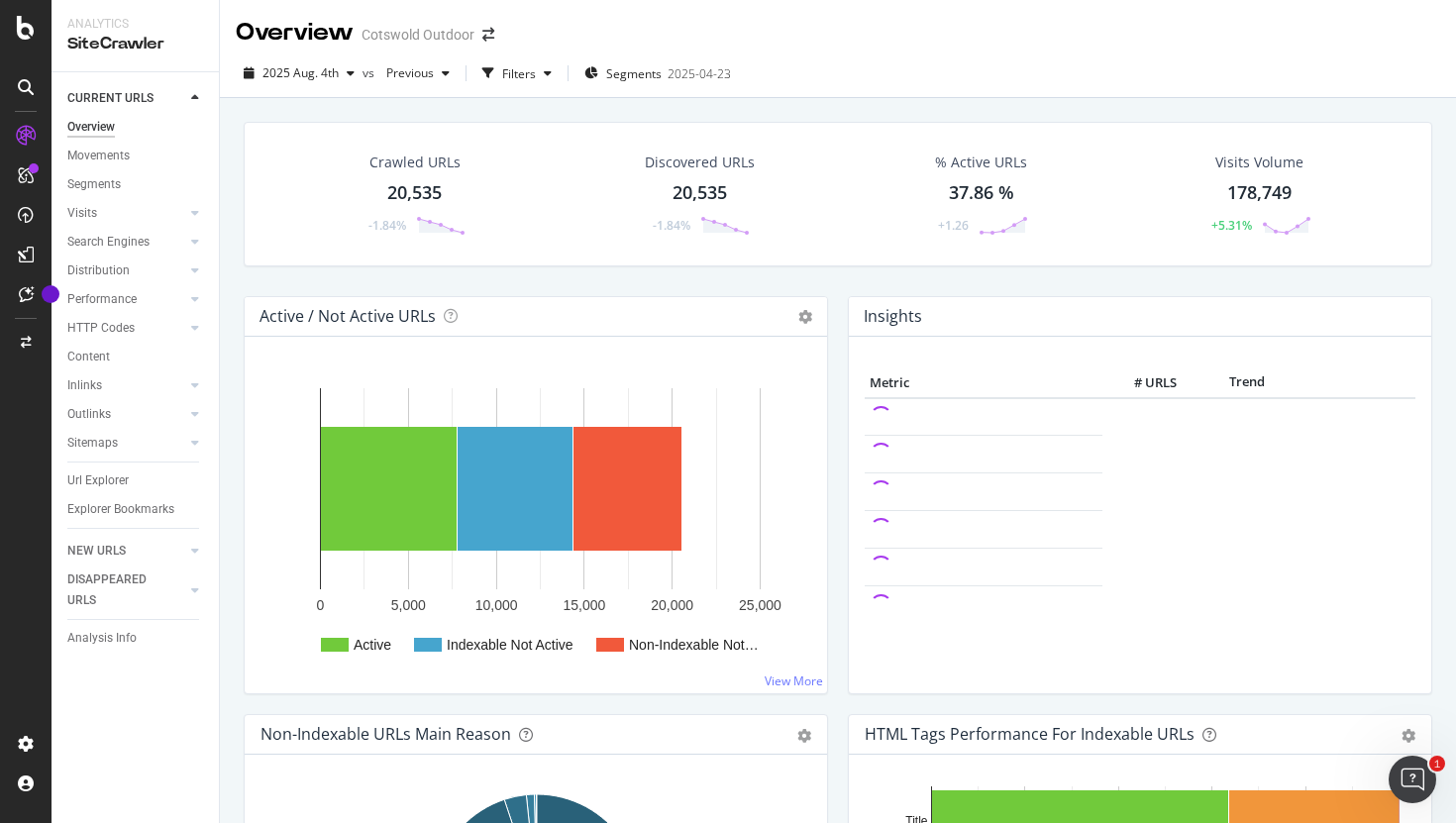 click on "20,535" at bounding box center [414, 193] 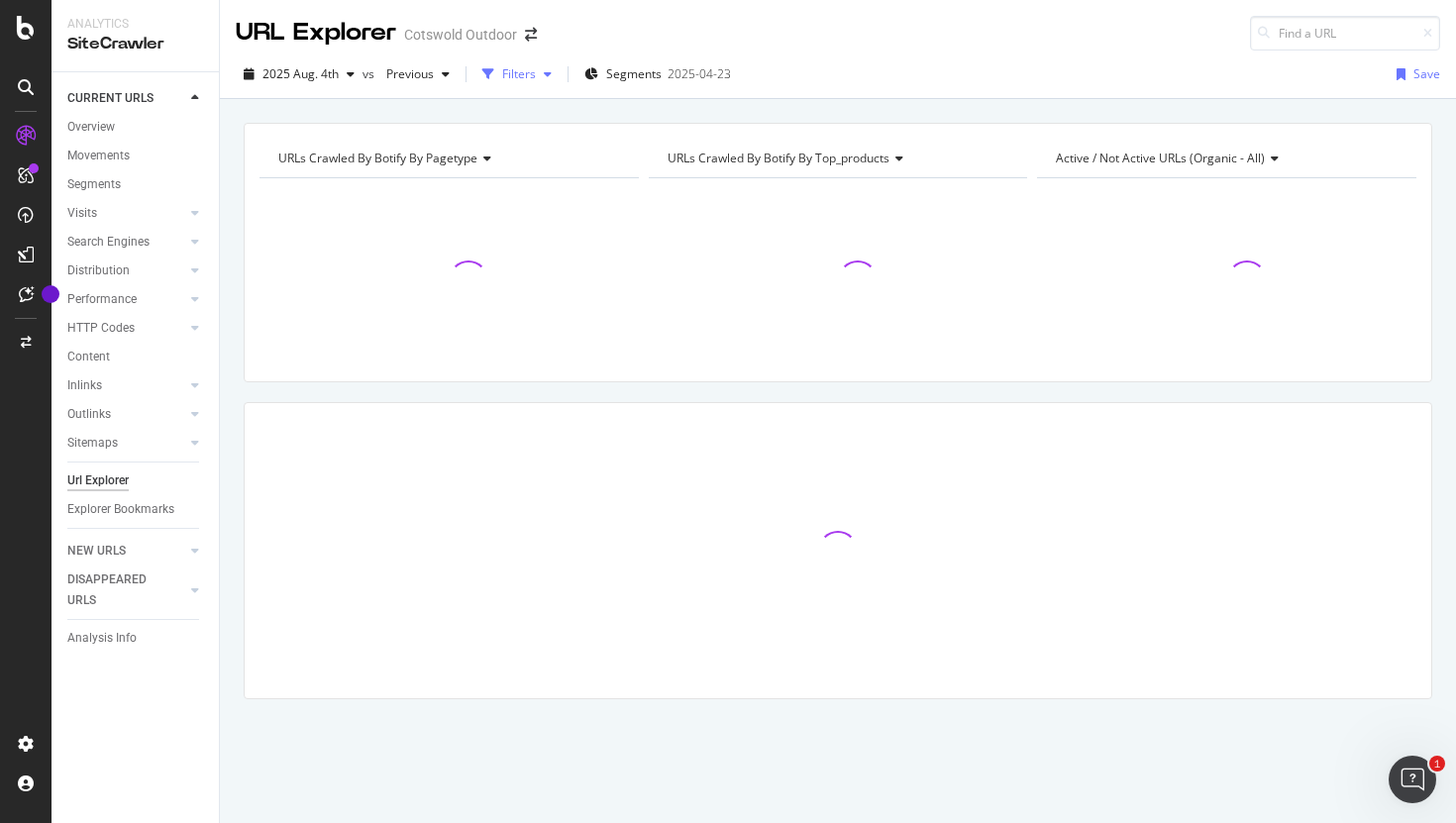 click on "Filters" at bounding box center (517, 74) 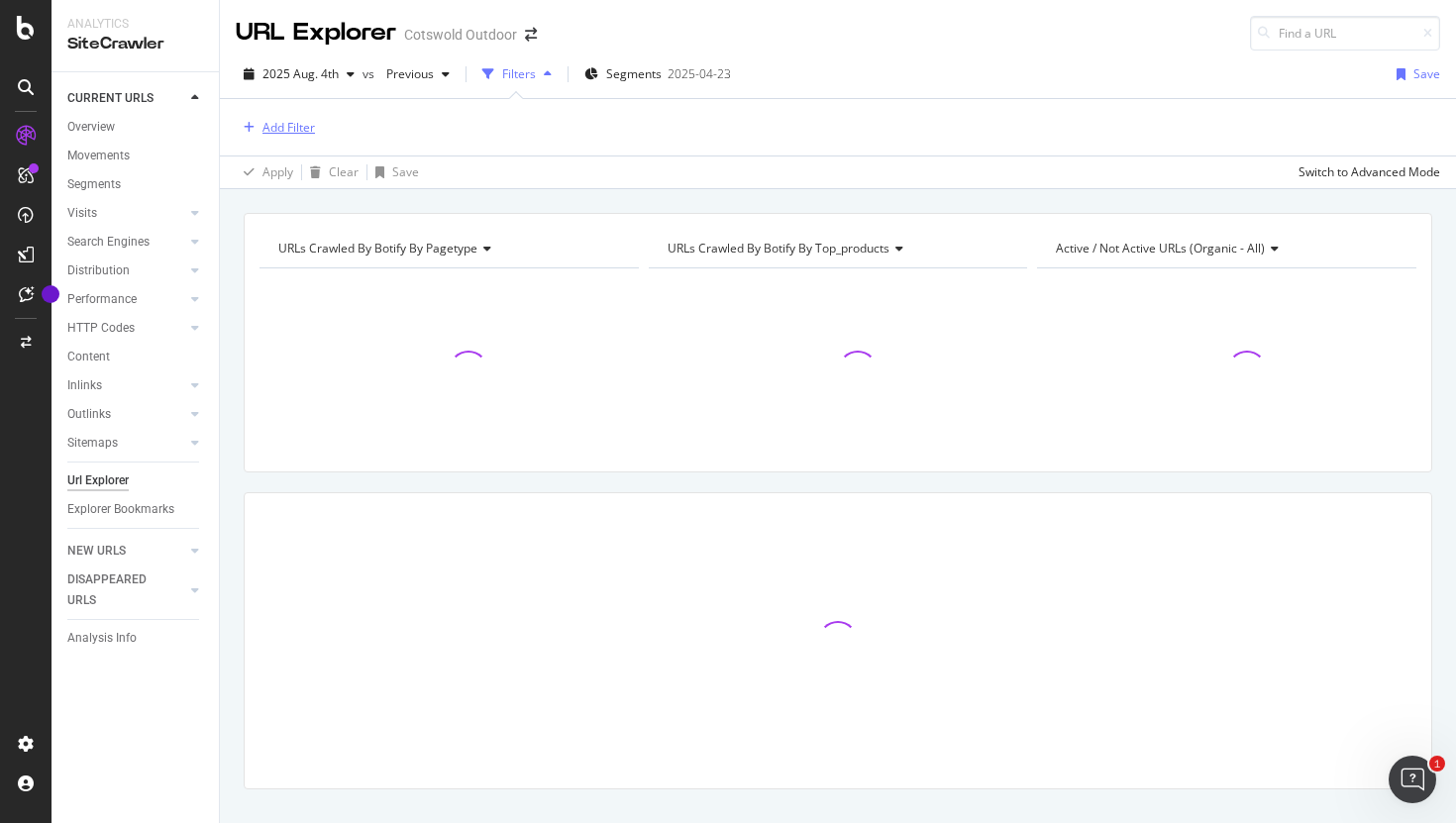 click on "Add Filter" at bounding box center [288, 127] 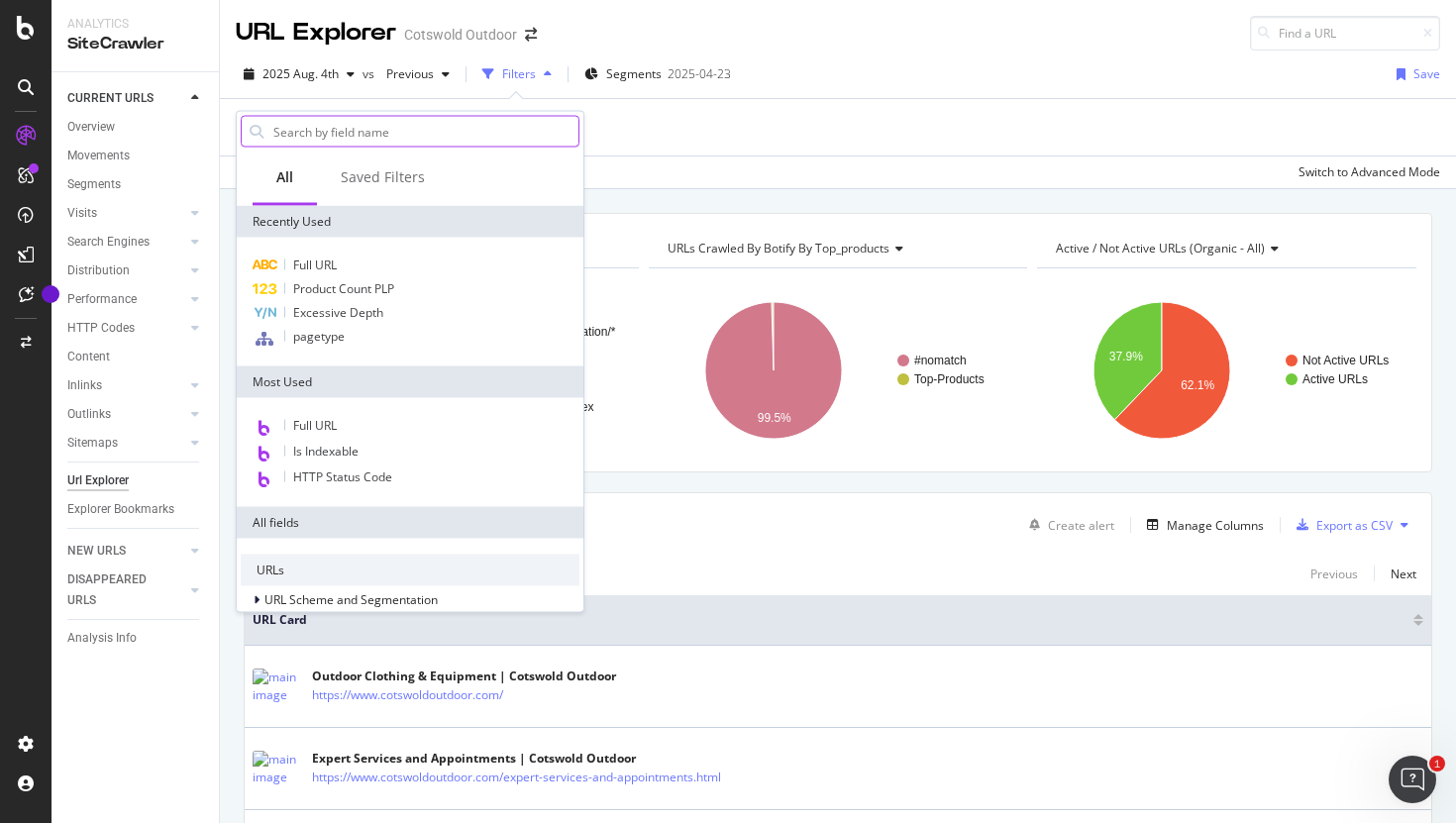 click at bounding box center (425, 132) 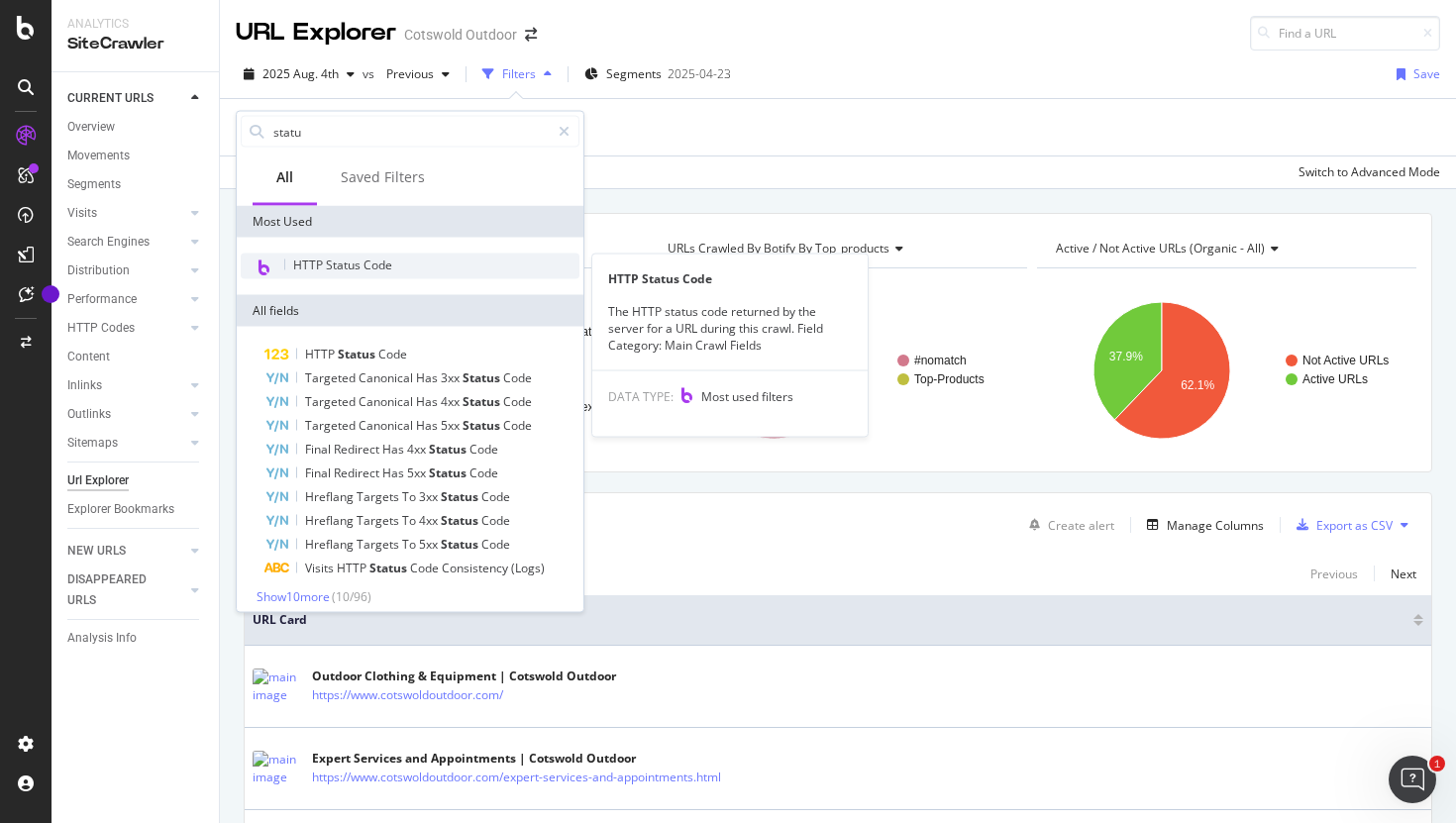 type on "statu" 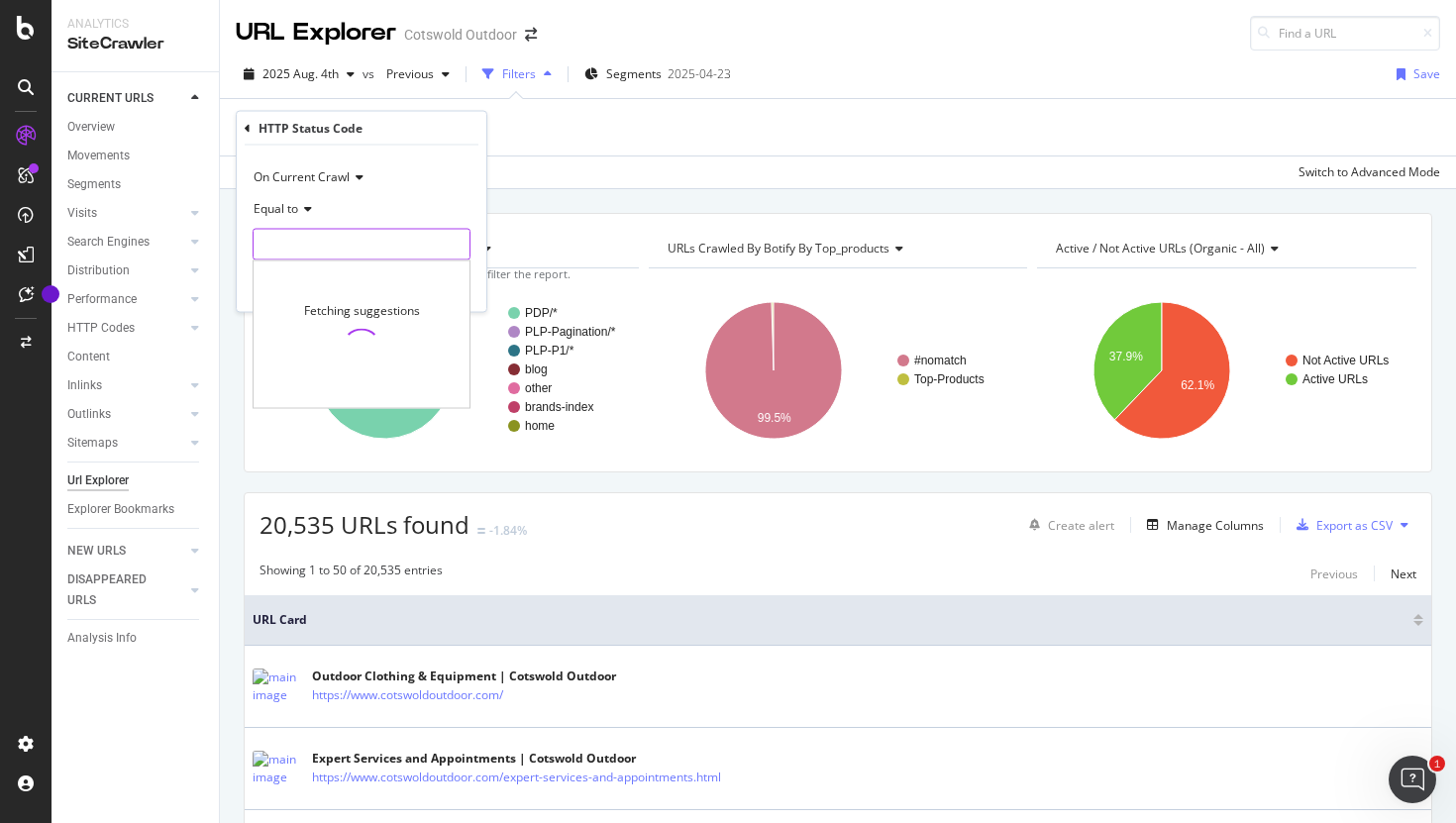 click at bounding box center (362, 245) 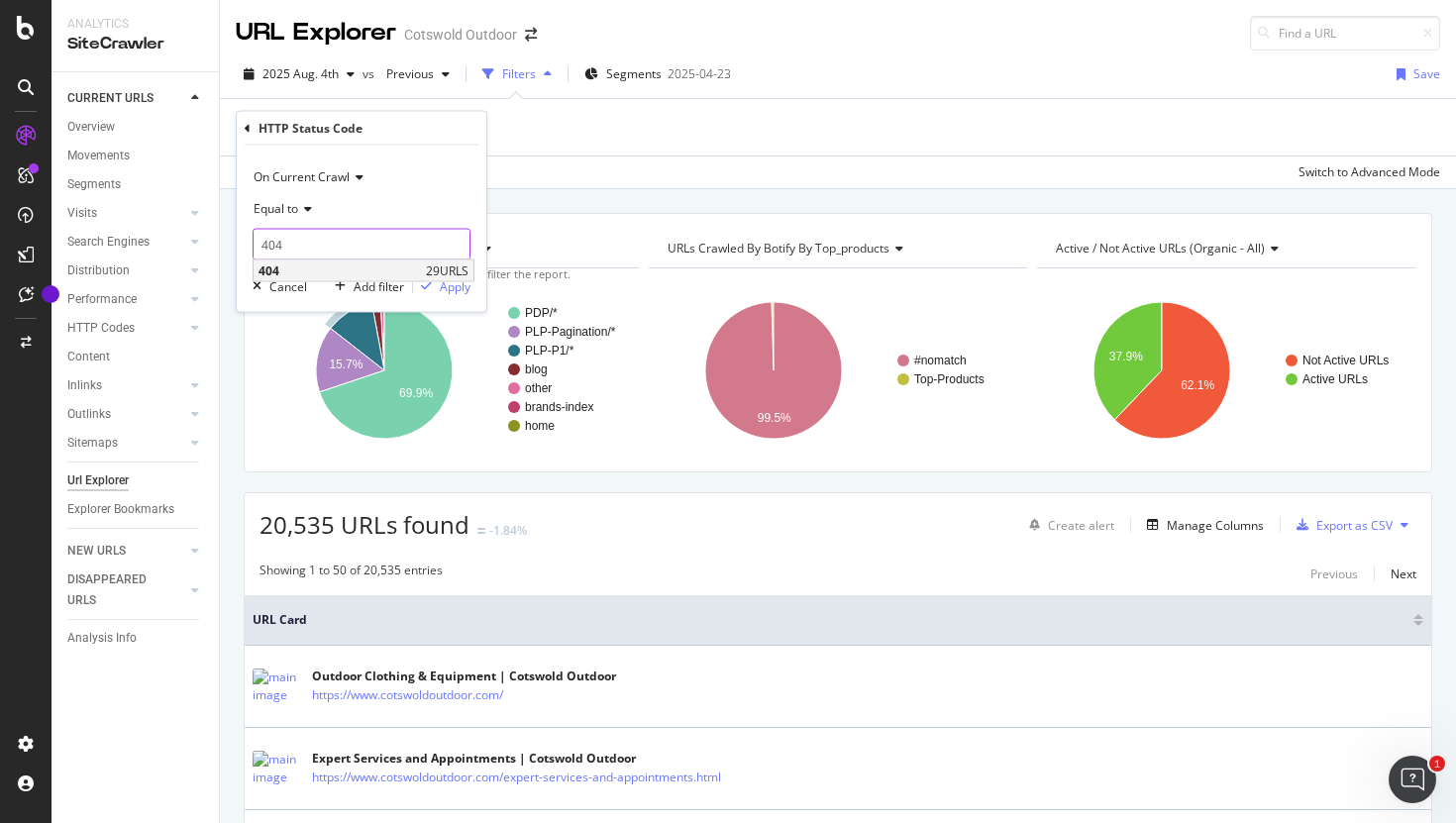 type on "404" 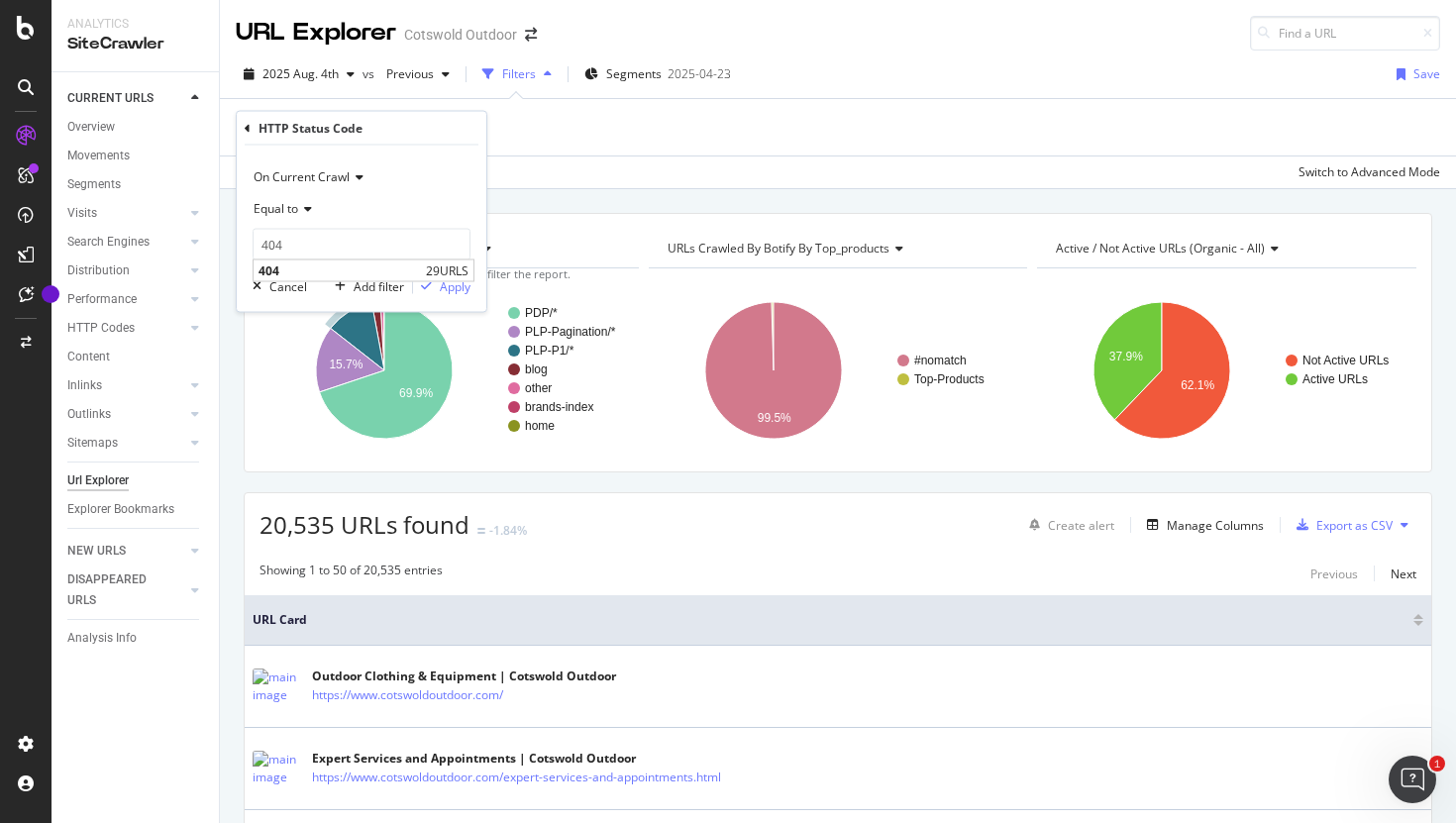 click on "404" at bounding box center (340, 270) 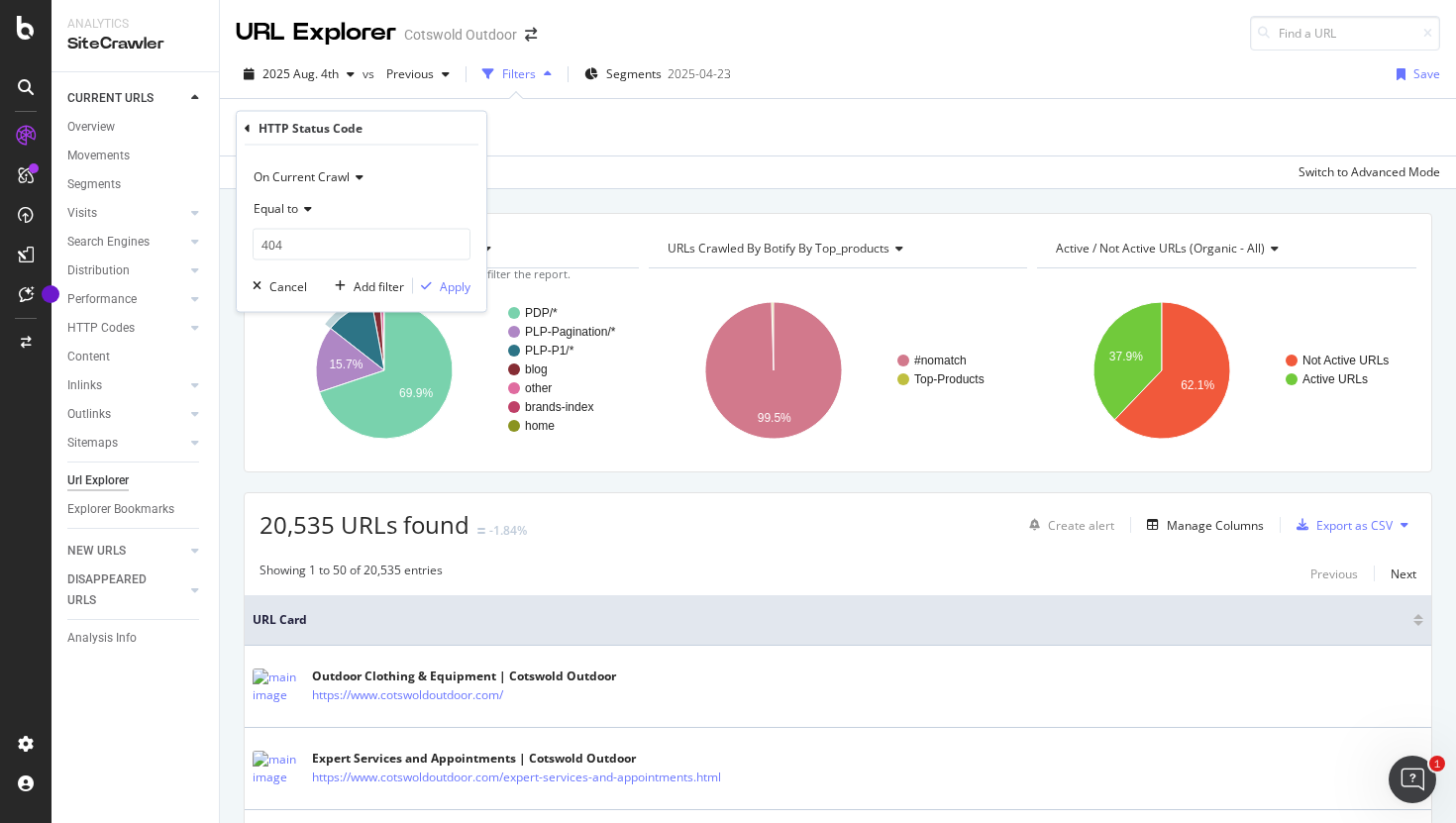 click on "On Current Crawl Equal to 404 404 Cancel Add filter Apply" at bounding box center [362, 229] 